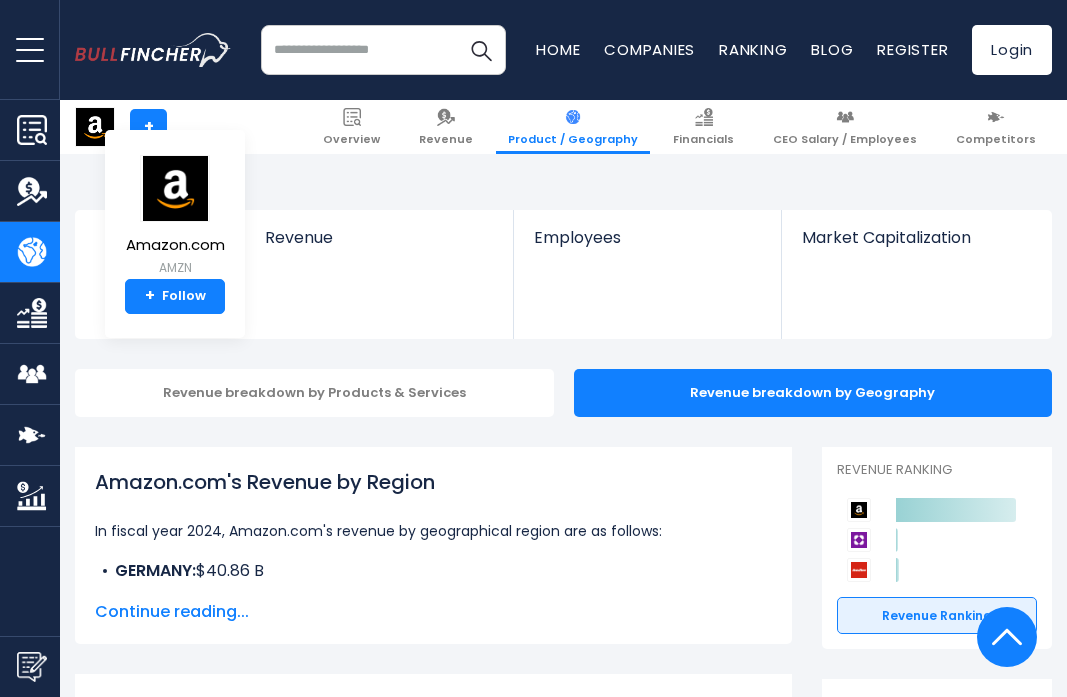 scroll, scrollTop: 1695, scrollLeft: 0, axis: vertical 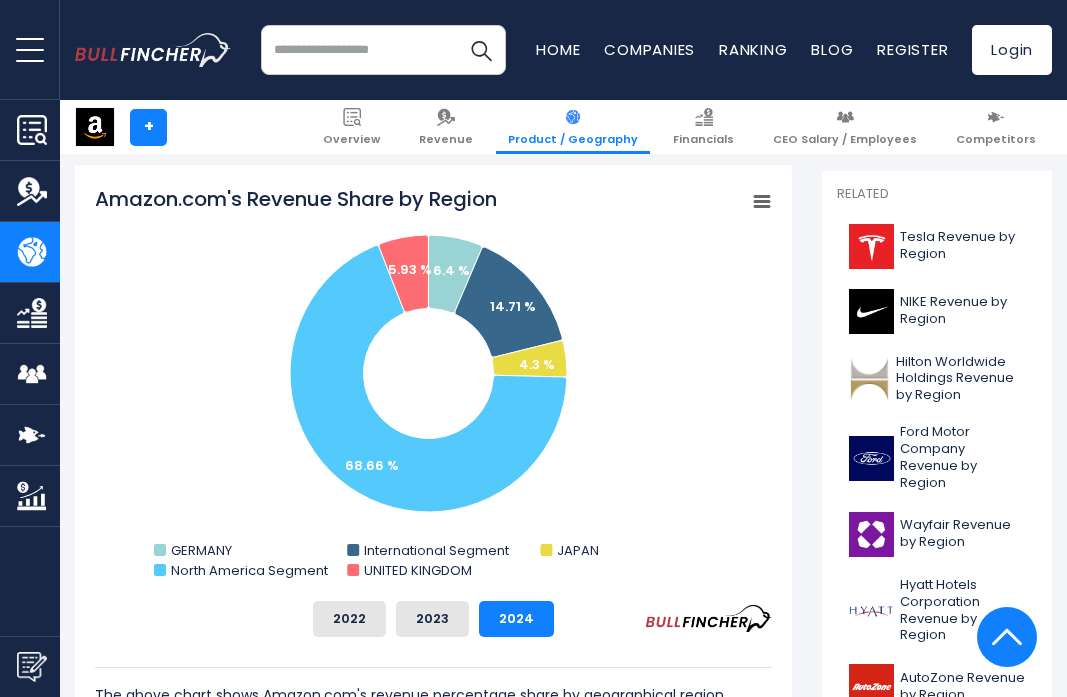 drag, startPoint x: 546, startPoint y: 202, endPoint x: 100, endPoint y: 193, distance: 446.0908 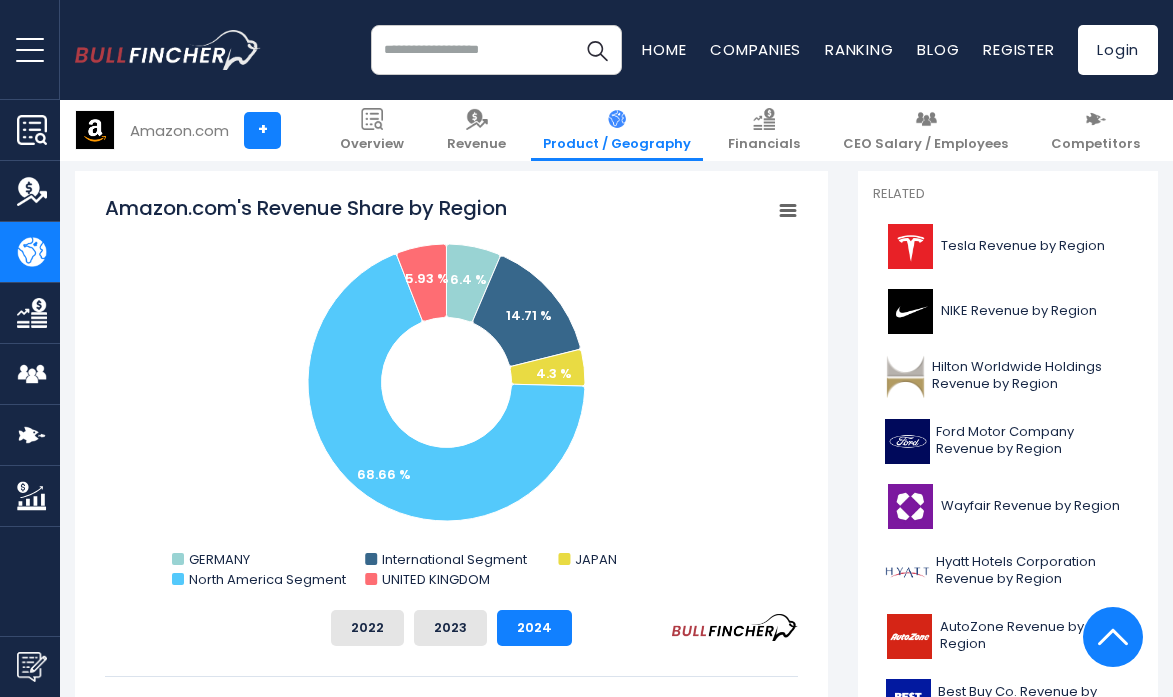 scroll, scrollTop: 495, scrollLeft: 0, axis: vertical 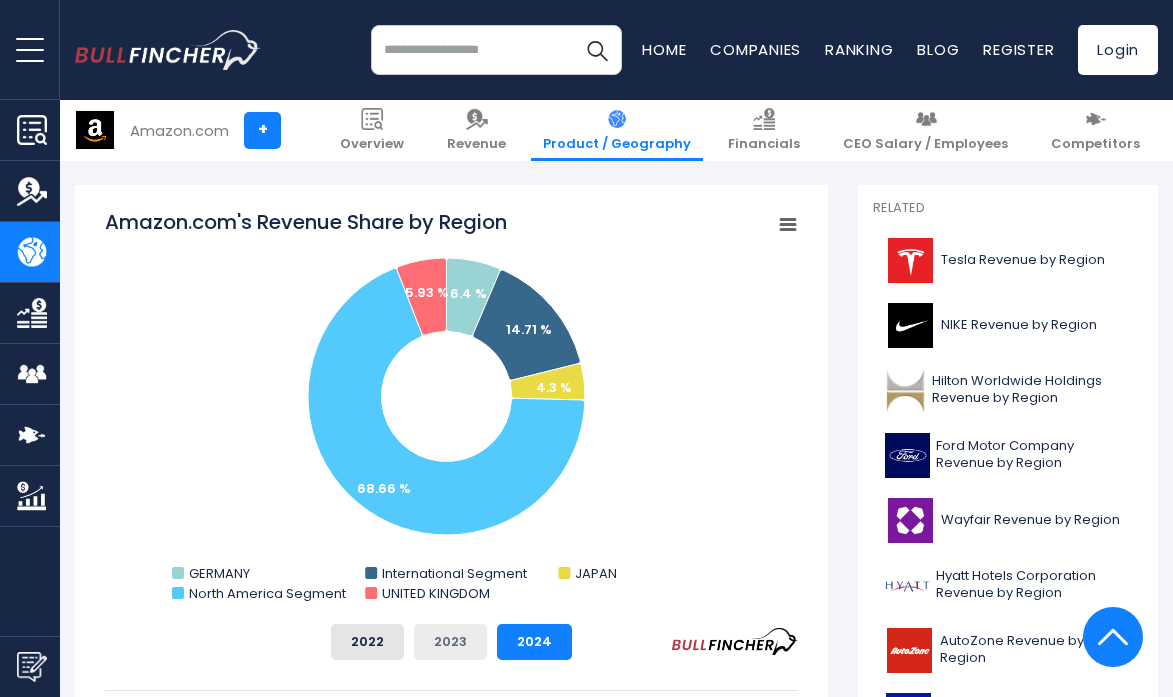 click on "2023" at bounding box center (450, 642) 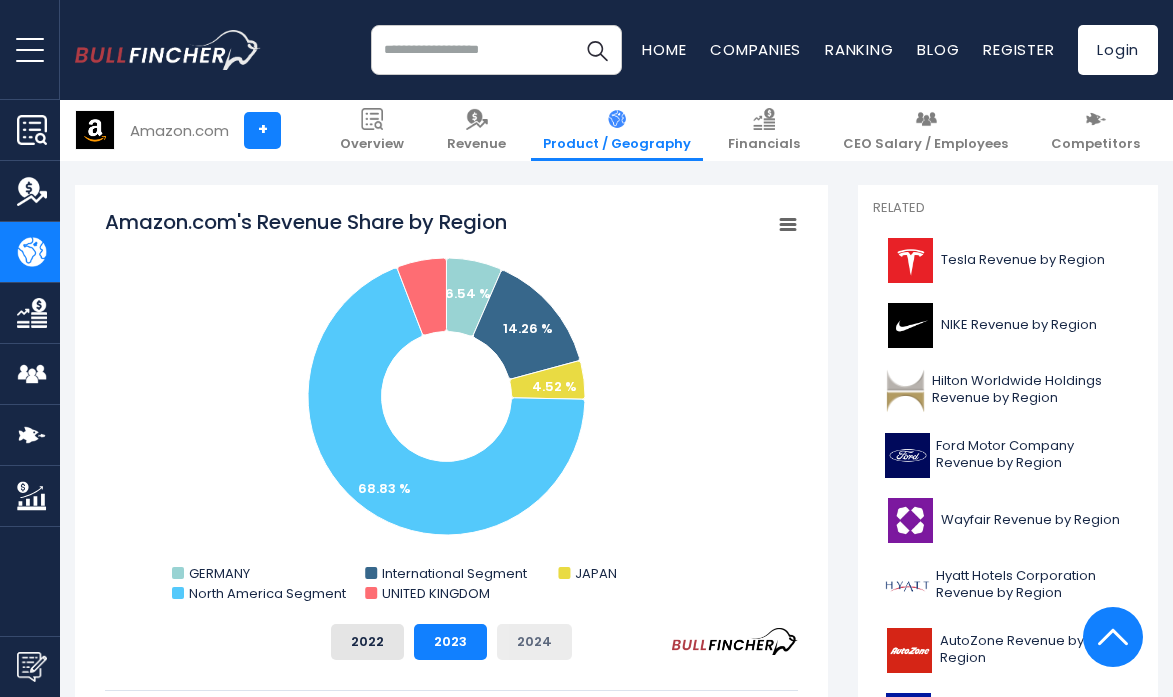 click on "2024" at bounding box center (534, 642) 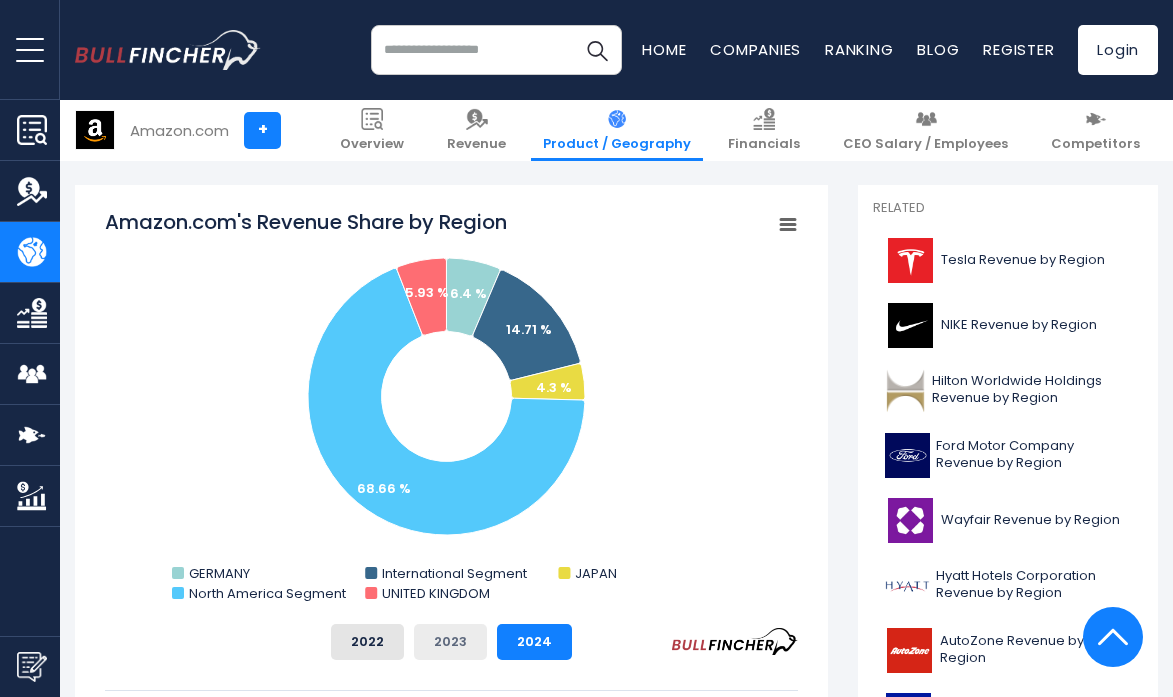 click on "2023" at bounding box center (450, 642) 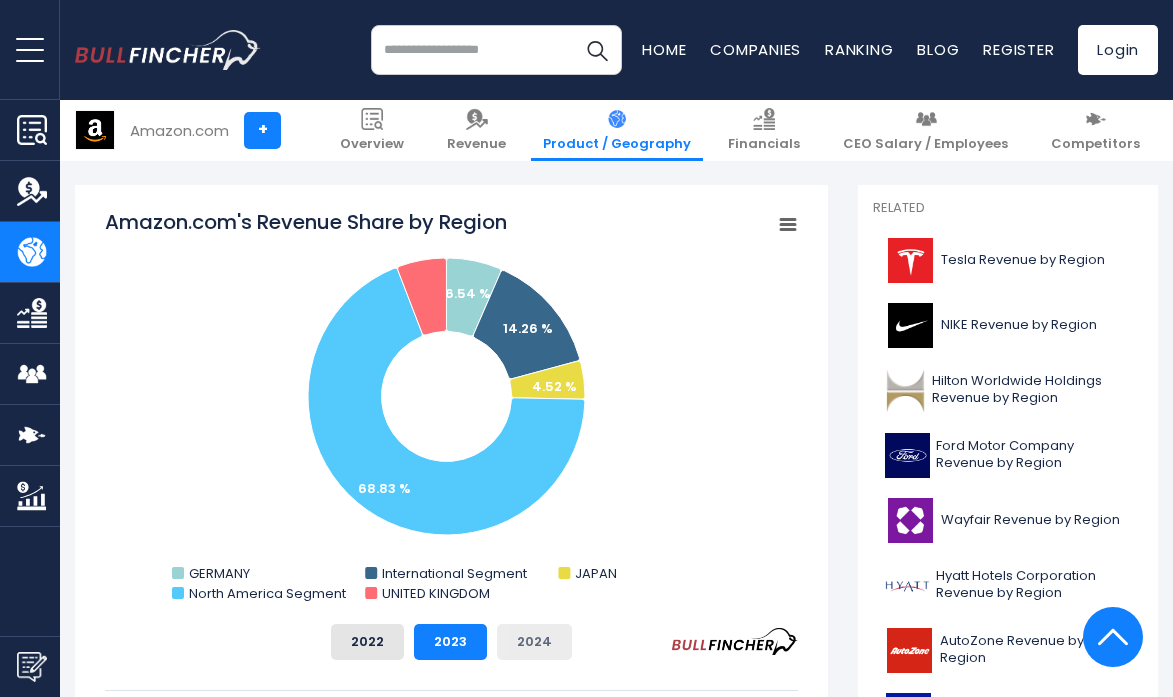 click on "2024" at bounding box center [534, 642] 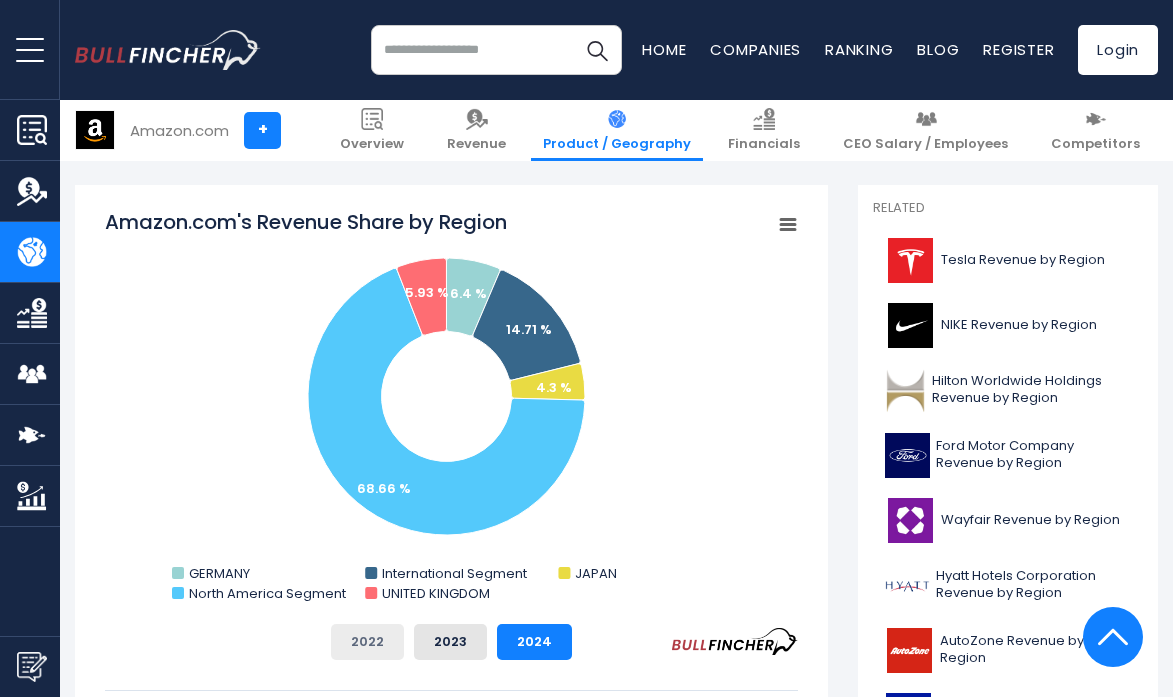 click on "2022" at bounding box center (367, 642) 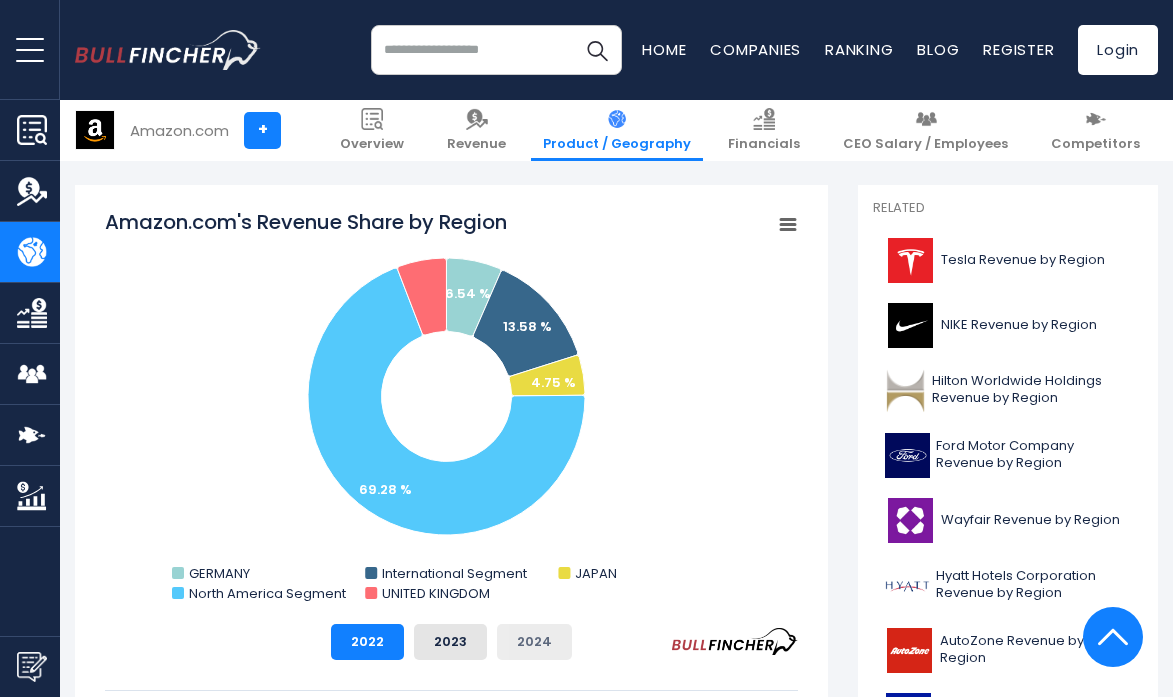 click on "2024" at bounding box center (534, 642) 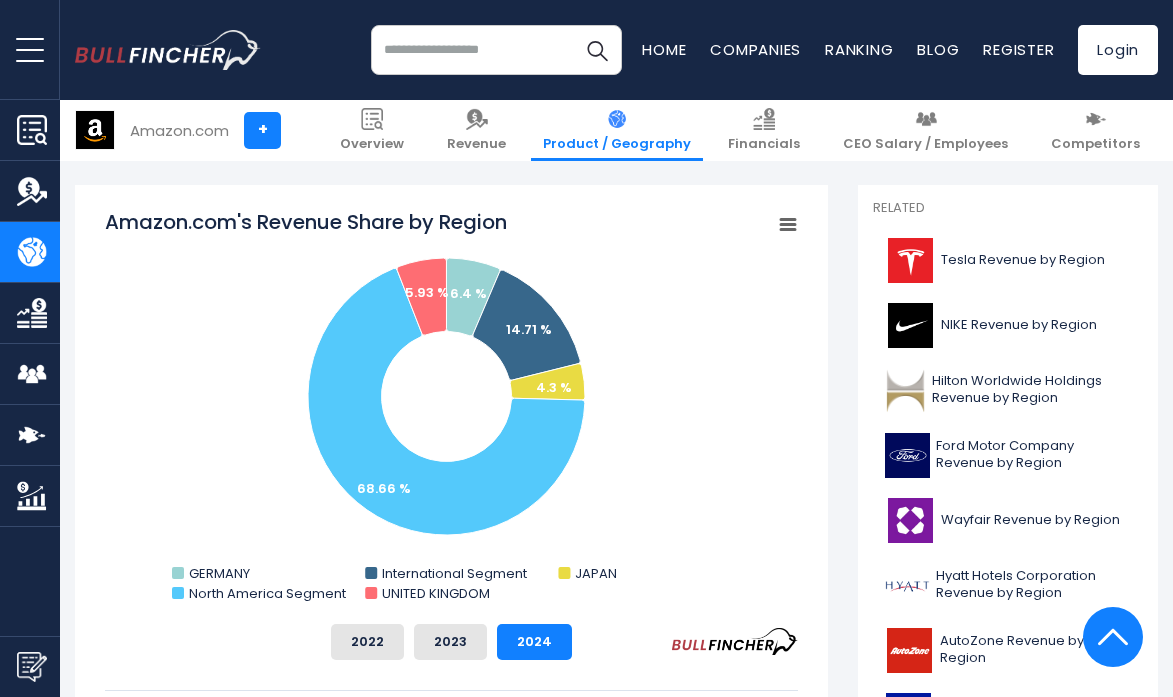 click 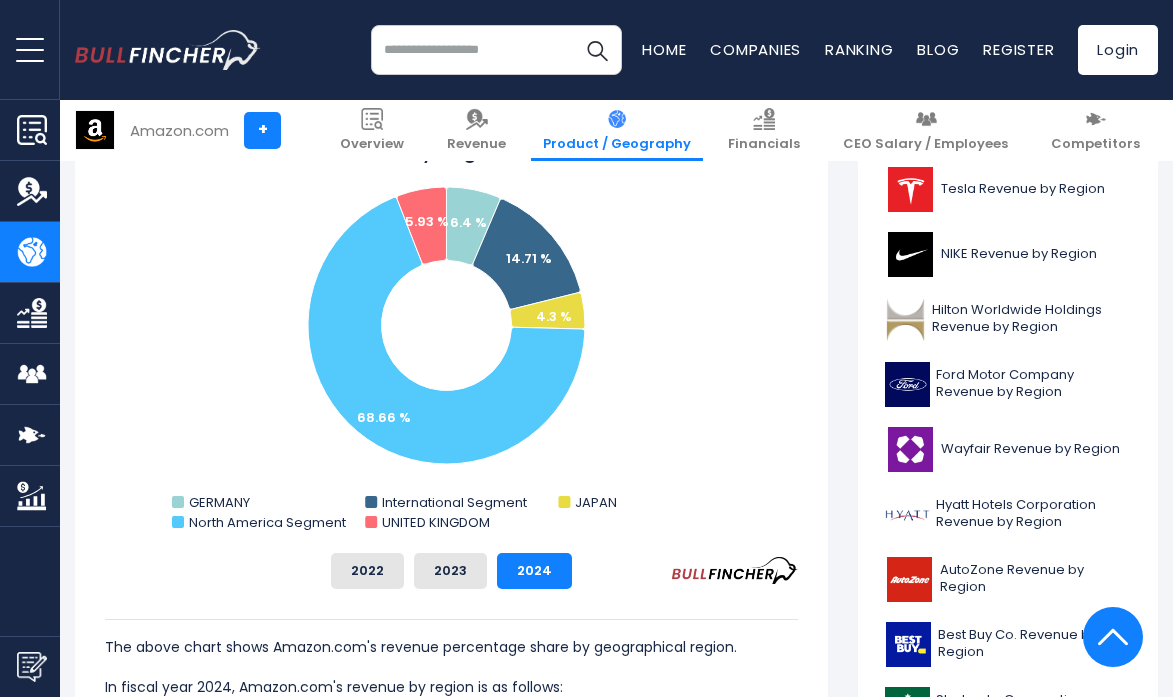 scroll, scrollTop: 561, scrollLeft: 0, axis: vertical 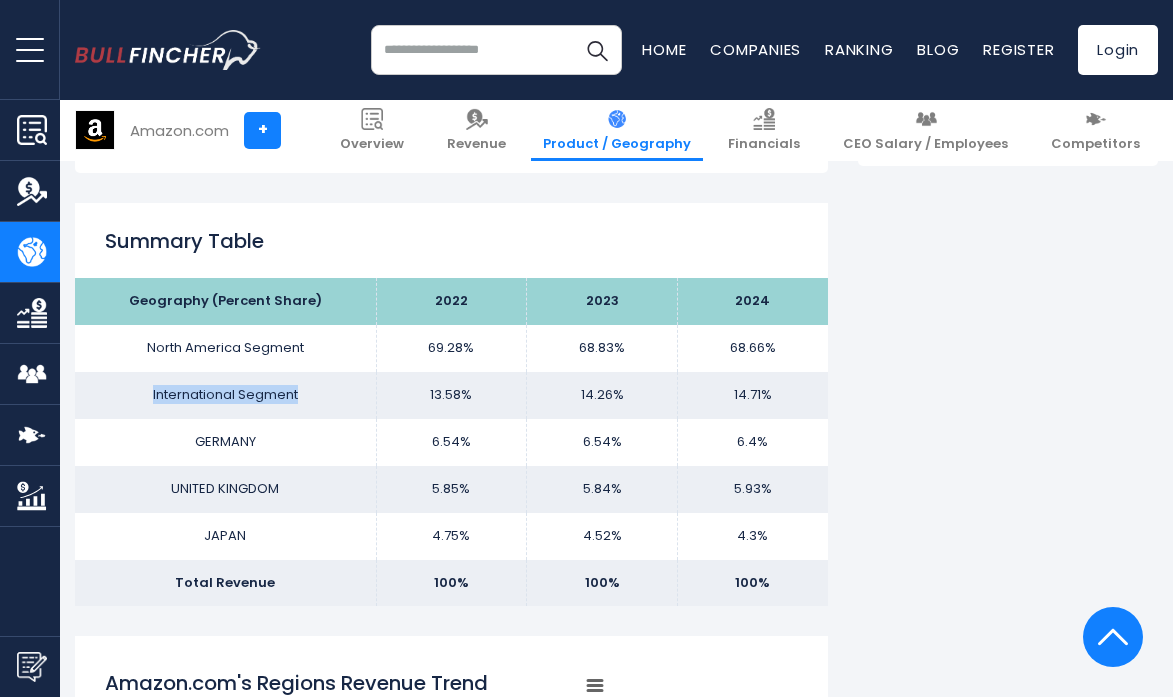 drag, startPoint x: 332, startPoint y: 399, endPoint x: 131, endPoint y: 394, distance: 201.06218 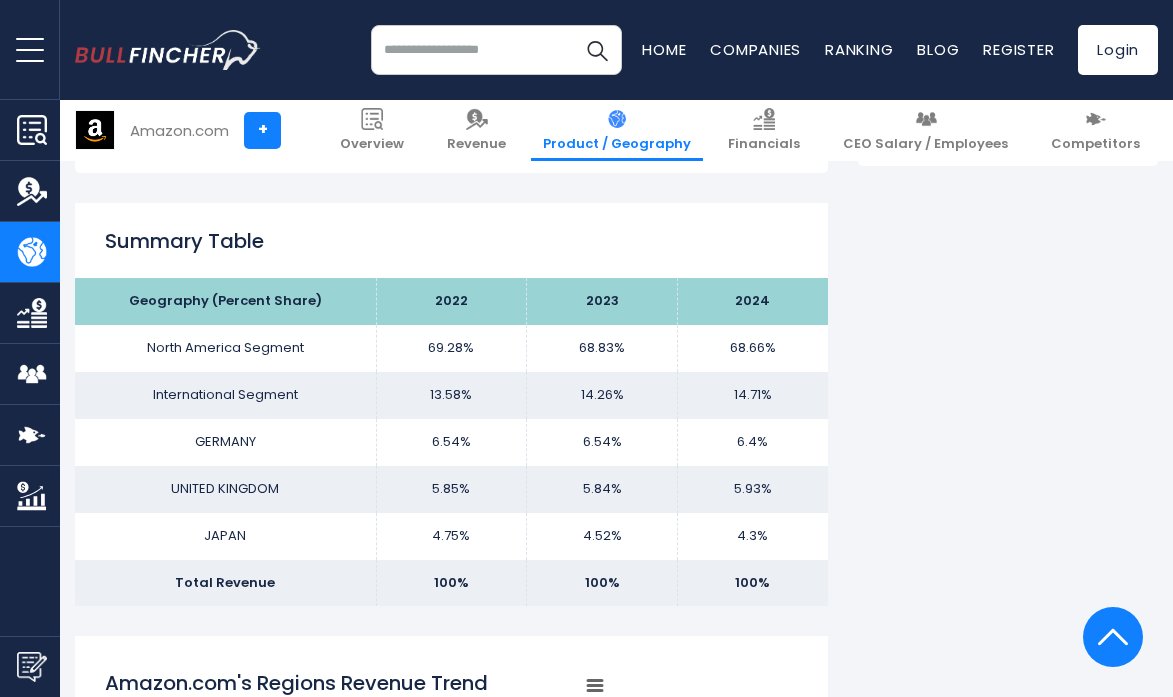 click on "GERMANY" at bounding box center [225, 442] 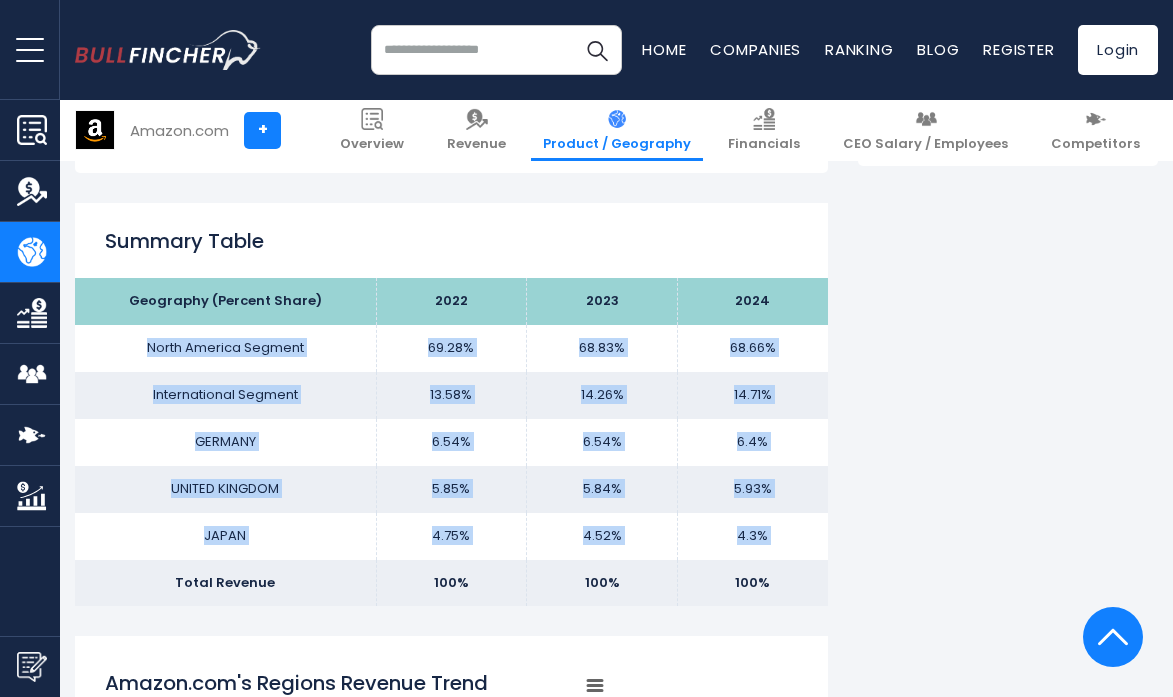 drag, startPoint x: 127, startPoint y: 347, endPoint x: 297, endPoint y: 569, distance: 279.614 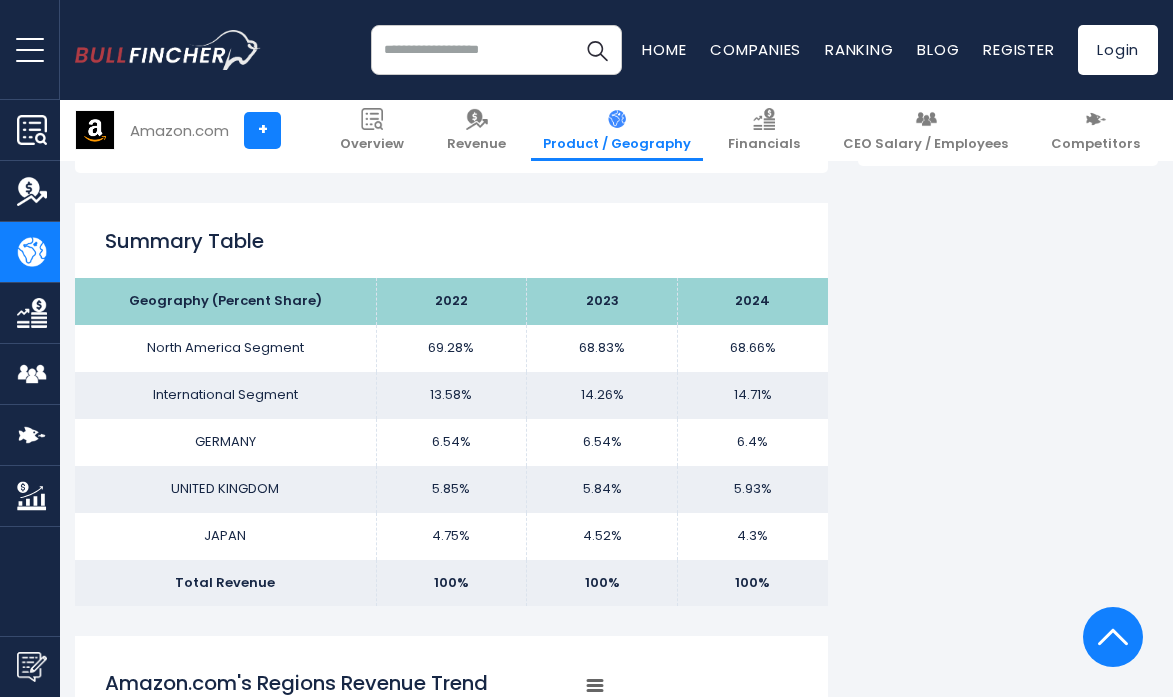 click on "Summary Table" at bounding box center [451, 241] 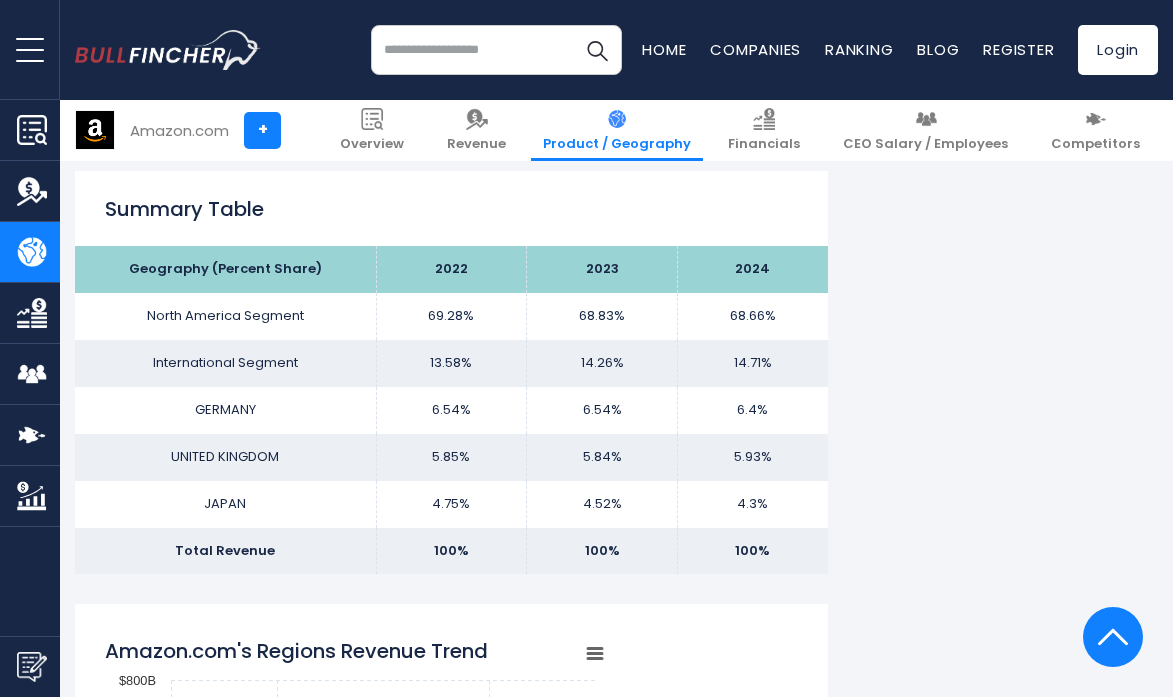 scroll, scrollTop: 1256, scrollLeft: 0, axis: vertical 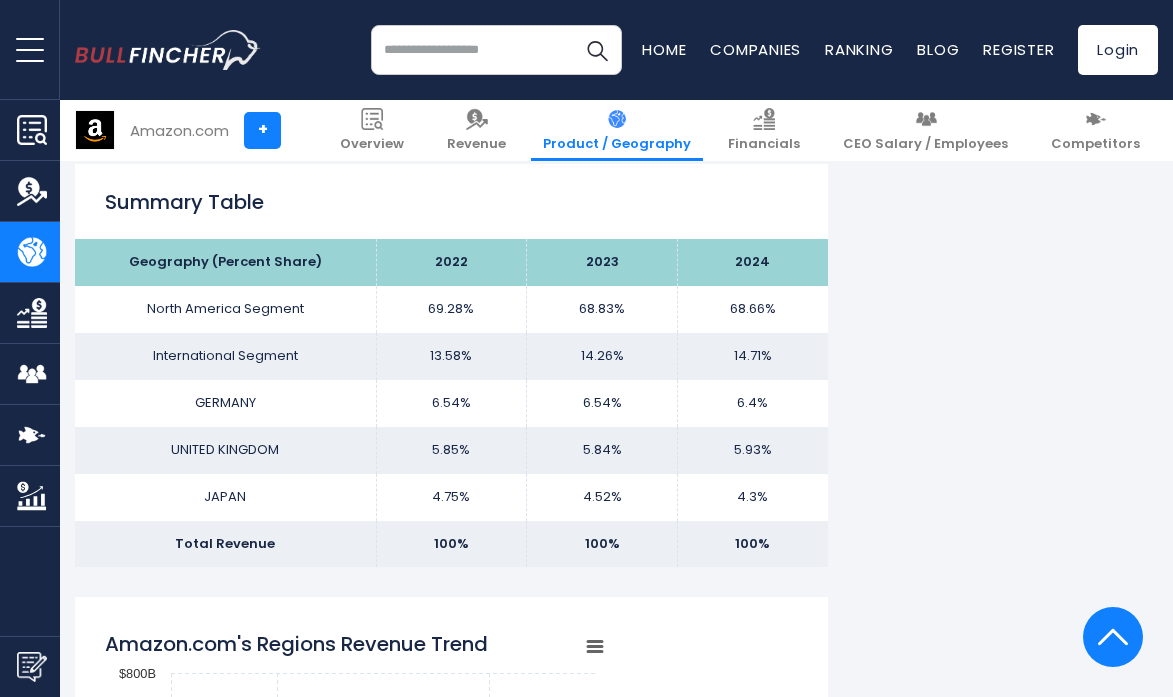 click on "Amazon.com's Revenue by Region
In fiscal year 2024,
Amazon.com's
revenue by geographical region are as follows:
GERMANY:
$[CURRENCY] B
International Segment:
$[CURRENCY] B
[COUNTRY]: North America Segment: Check out  $[CURRENCY]" at bounding box center (616, 1333) 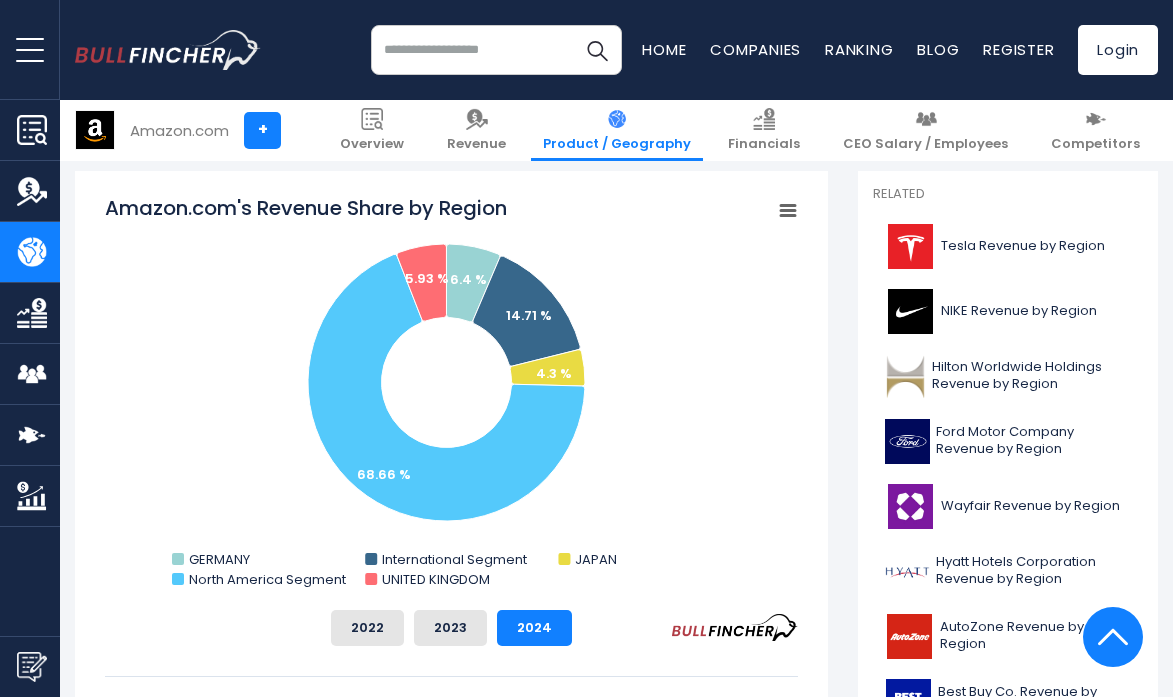 scroll, scrollTop: 550, scrollLeft: 0, axis: vertical 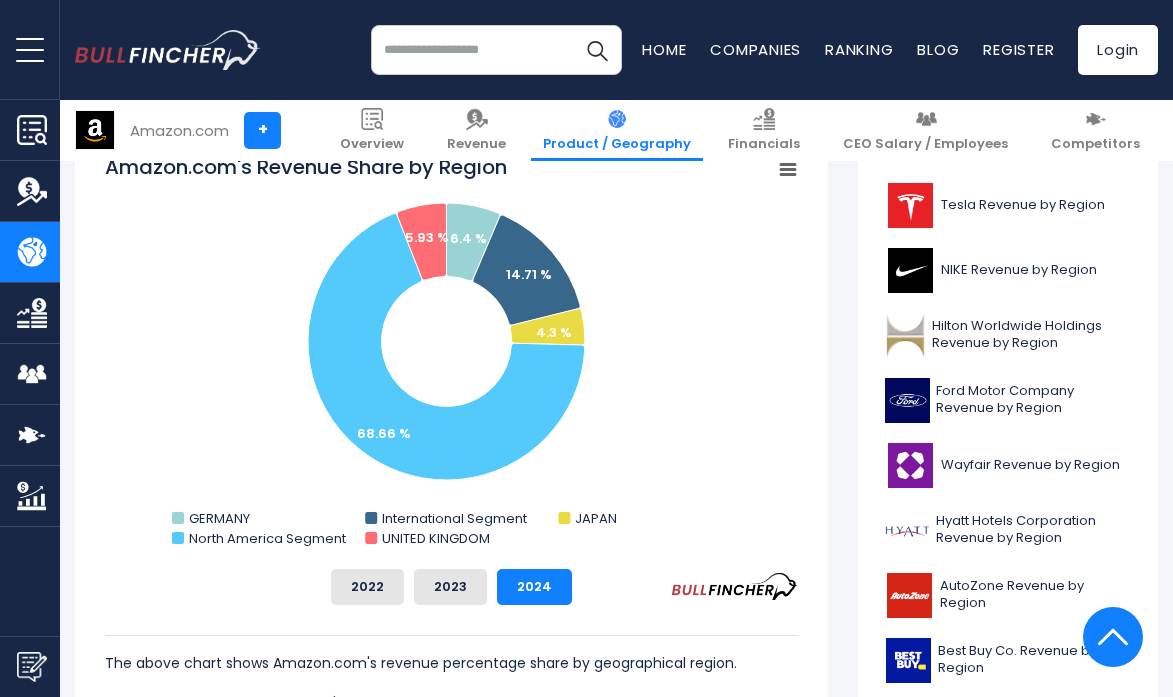 click 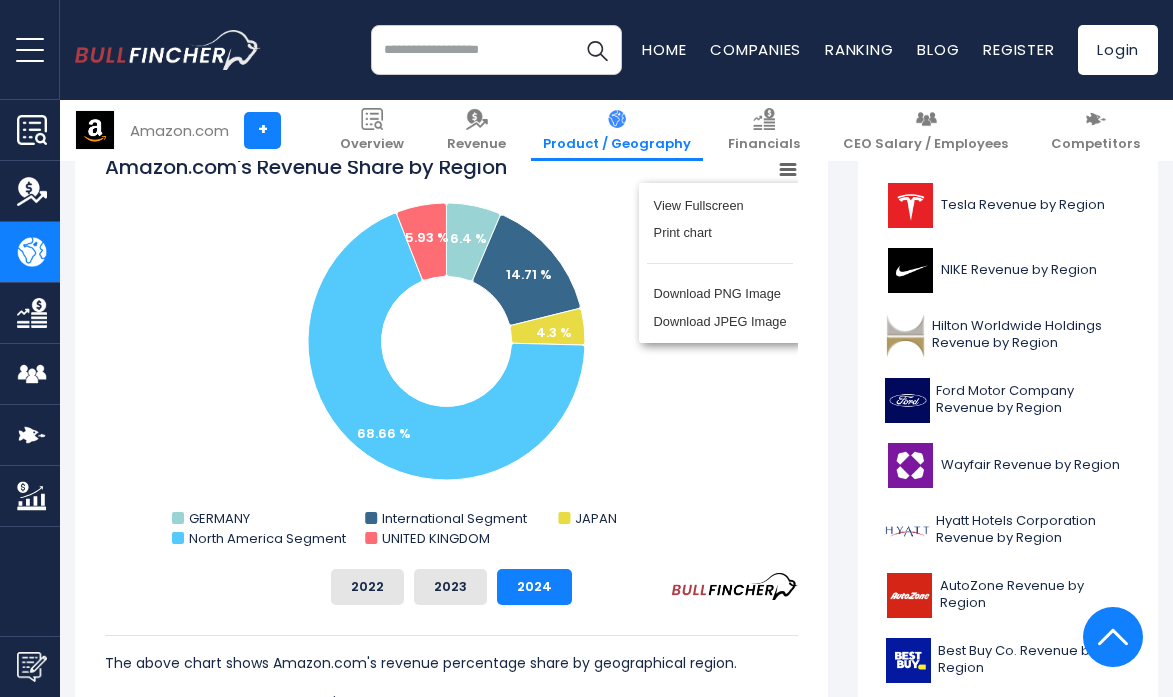 click 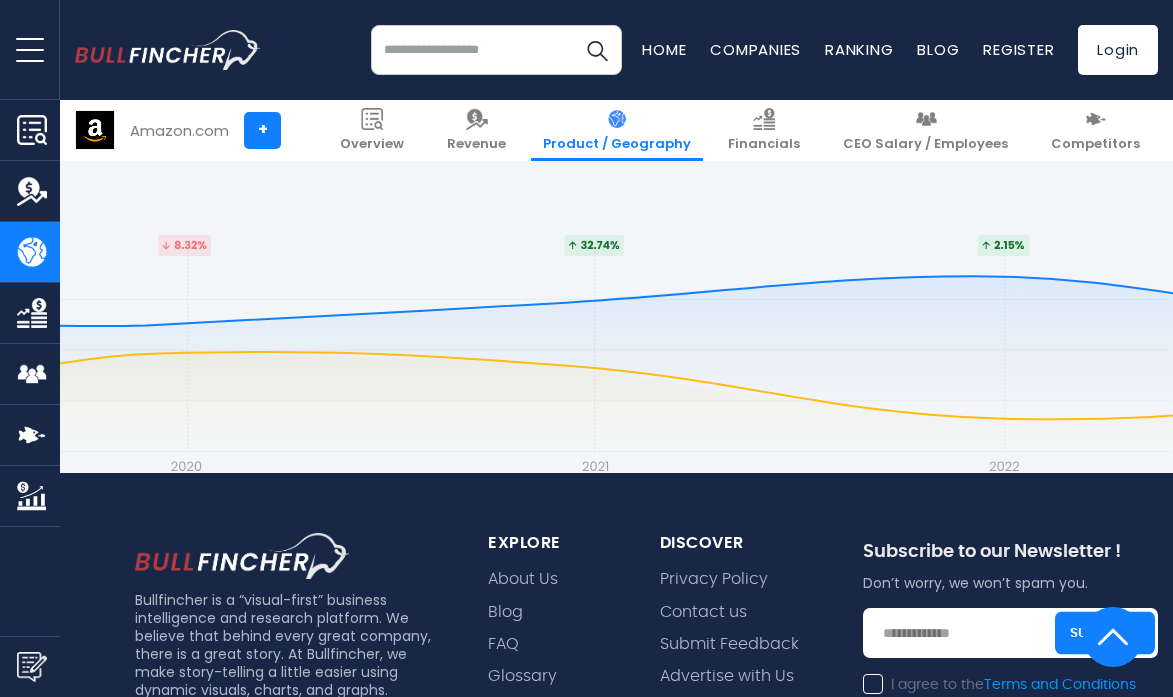 scroll, scrollTop: 4789, scrollLeft: 0, axis: vertical 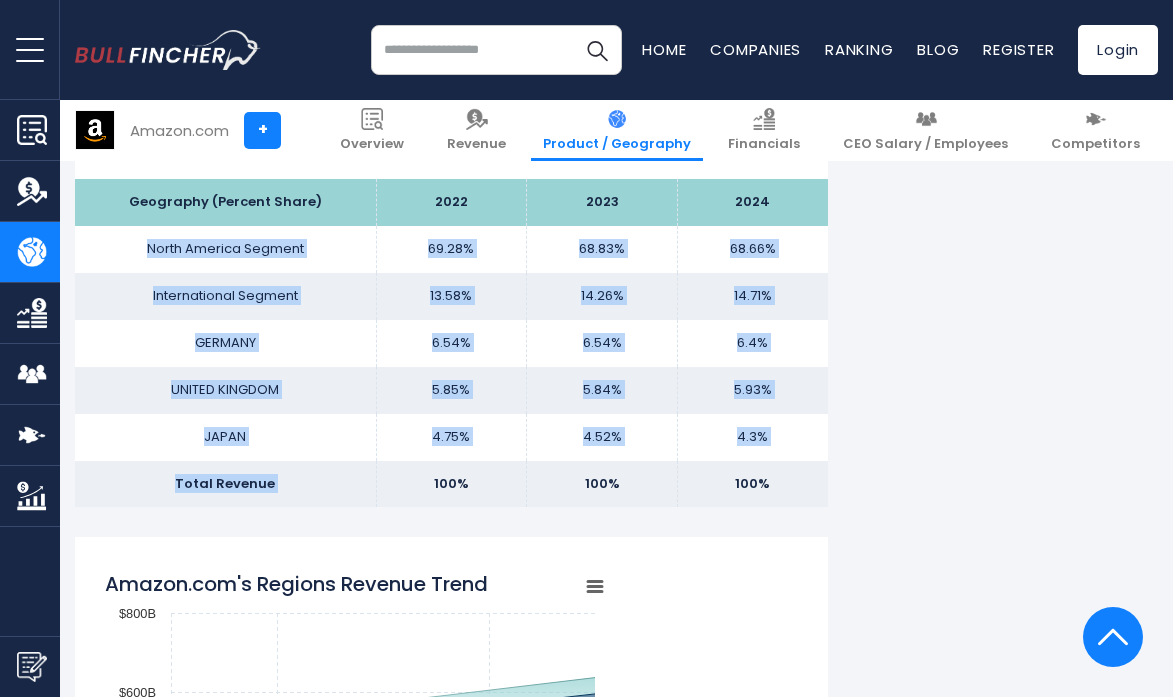drag, startPoint x: 128, startPoint y: 253, endPoint x: 485, endPoint y: 461, distance: 413.1743 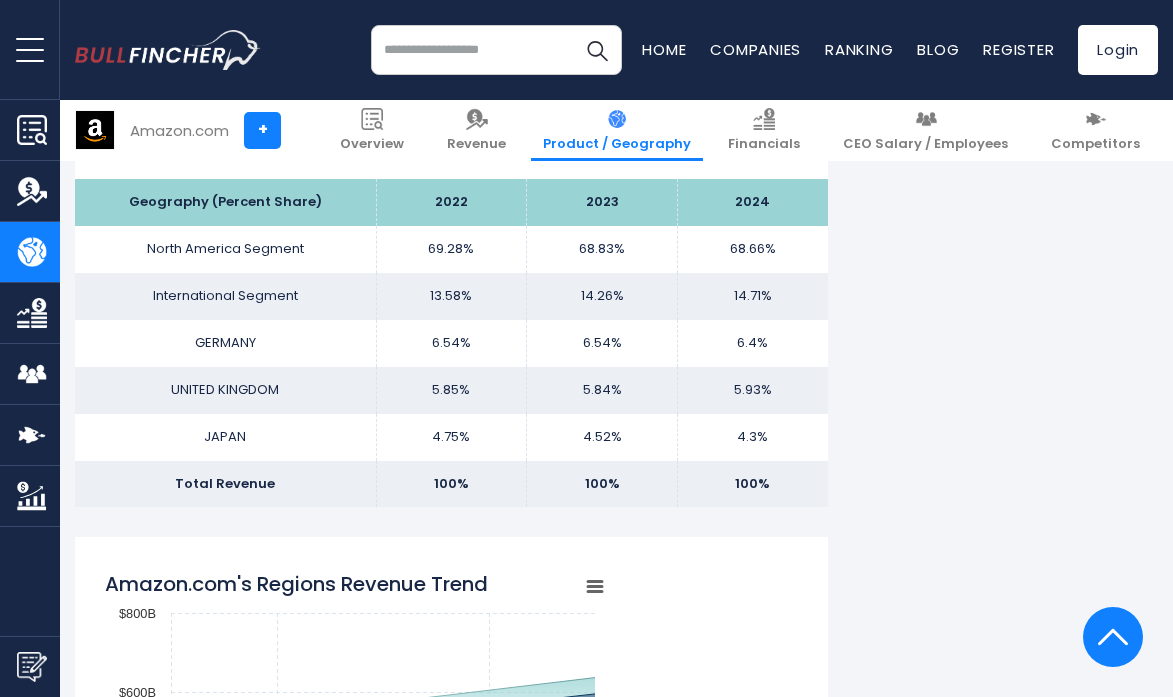 click on "100%" at bounding box center (602, 484) 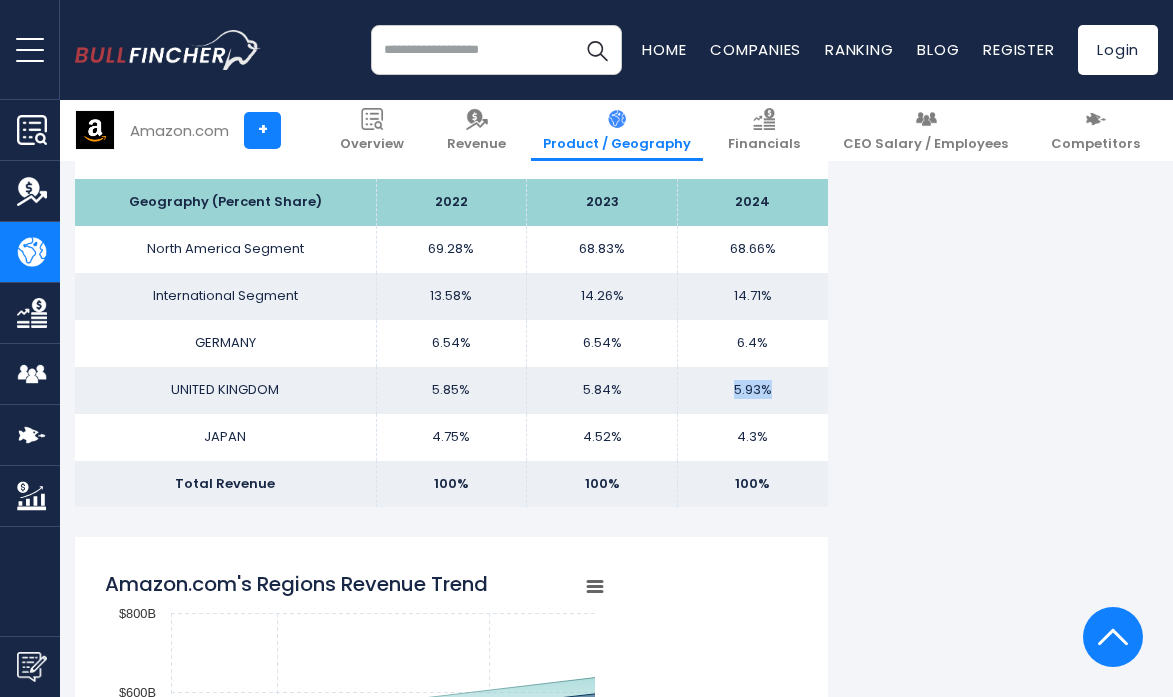 drag, startPoint x: 781, startPoint y: 391, endPoint x: 723, endPoint y: 388, distance: 58.077534 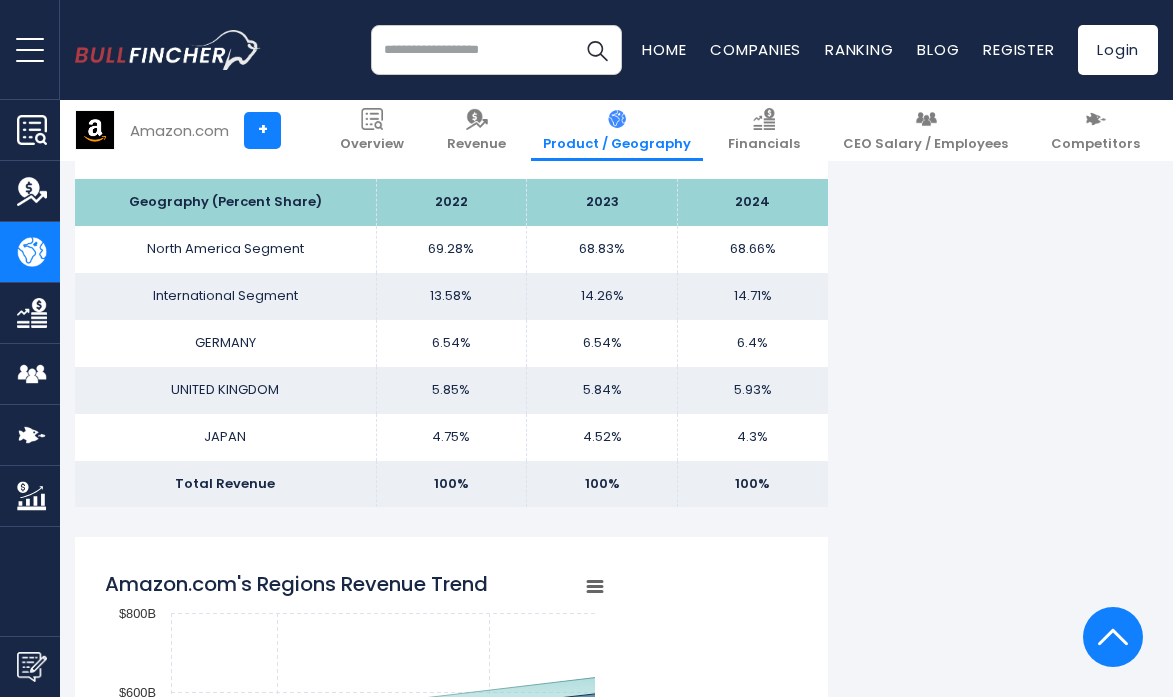 click on "Amazon.com's Revenue by Region
In fiscal year 2024,
Amazon.com's
revenue by geographical region are as follows:
GERMANY:
$[CURRENCY] B
International Segment:
$[CURRENCY] B
[COUNTRY]: North America Segment: Check out  $[CURRENCY]" at bounding box center (616, 1273) 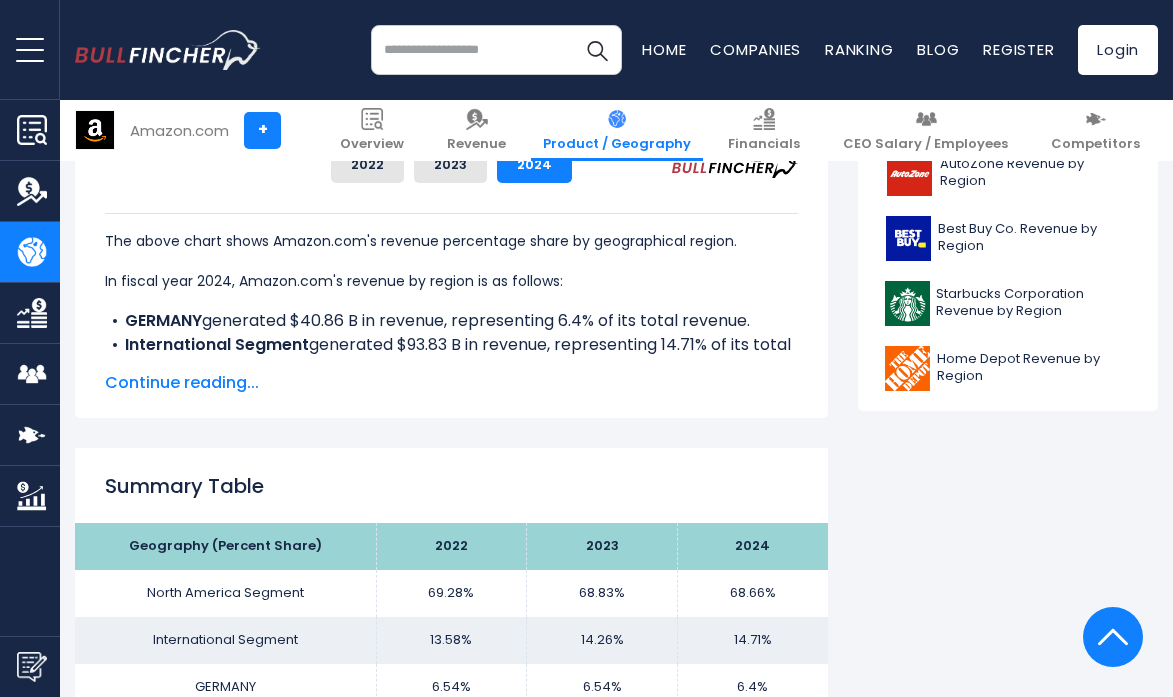 scroll, scrollTop: 1234, scrollLeft: 0, axis: vertical 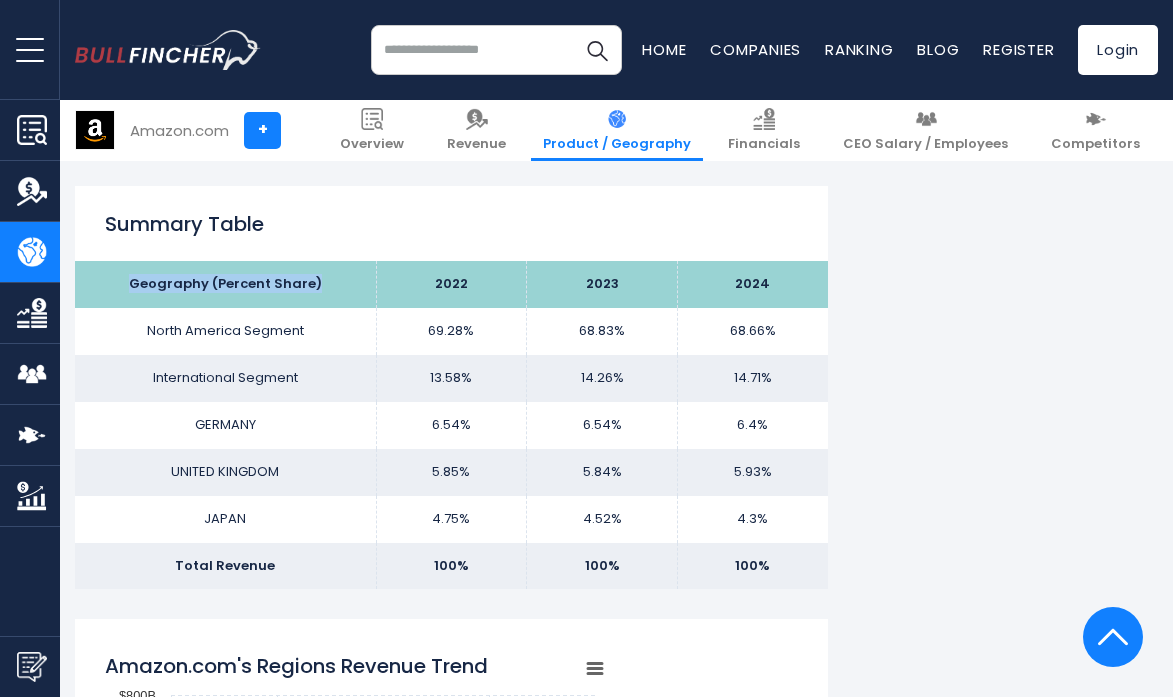drag, startPoint x: 125, startPoint y: 284, endPoint x: 338, endPoint y: 284, distance: 213 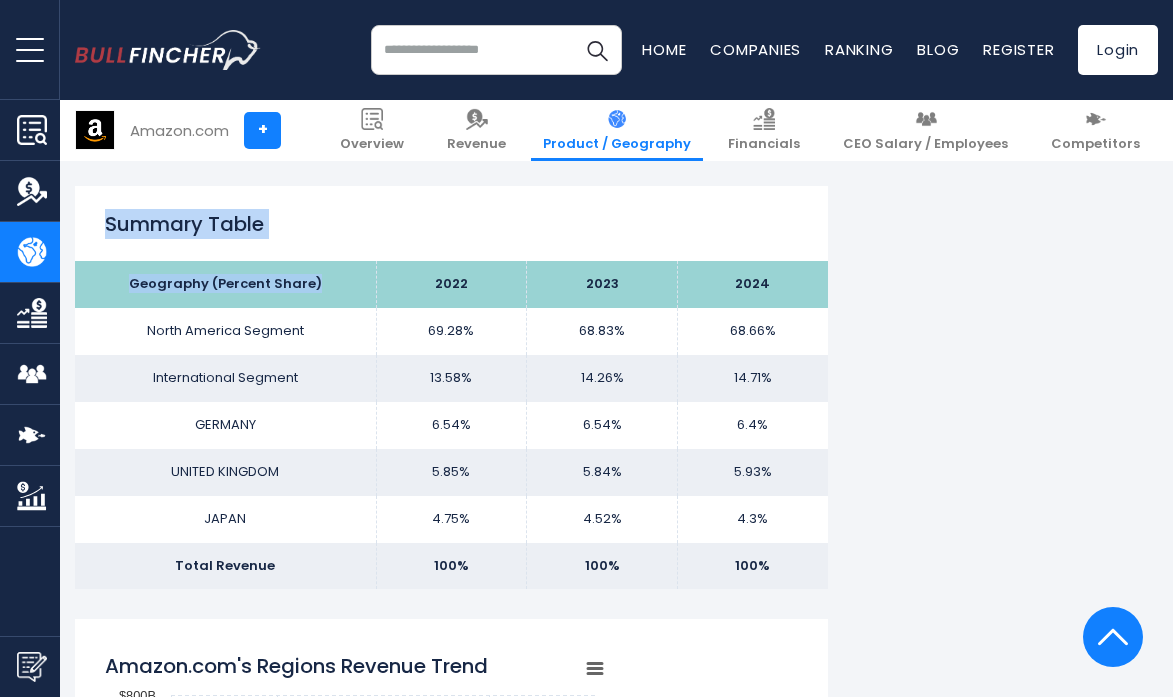 drag, startPoint x: 91, startPoint y: 220, endPoint x: 320, endPoint y: 294, distance: 240.65952 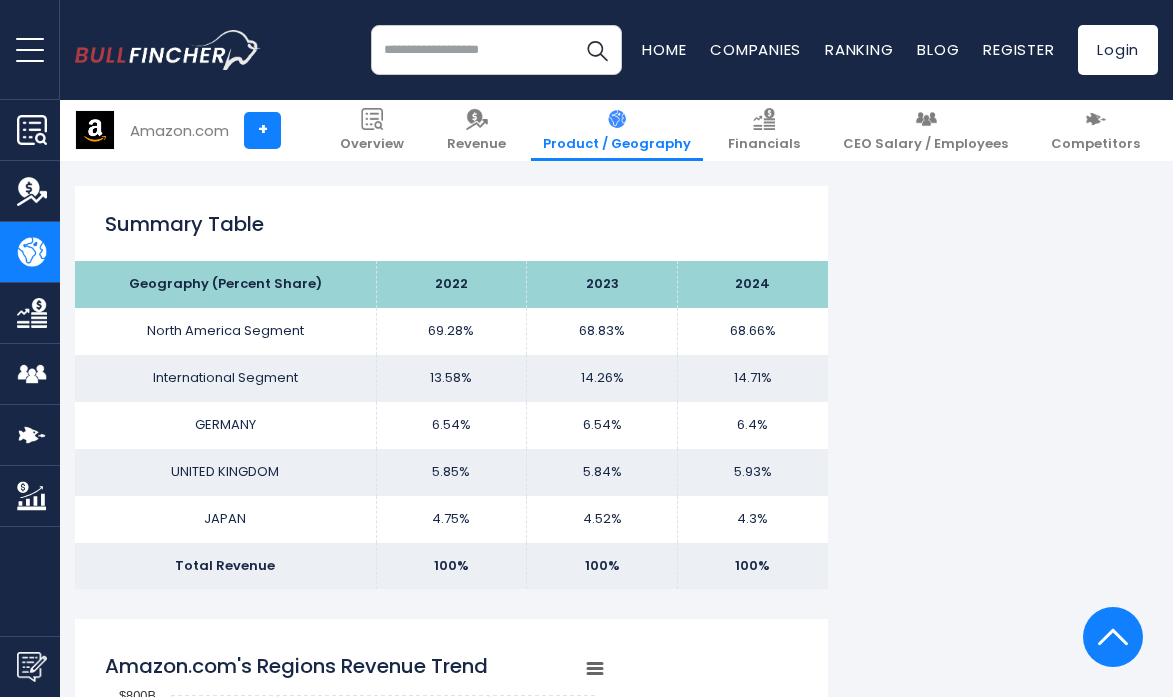click on "13.58%" at bounding box center [451, 378] 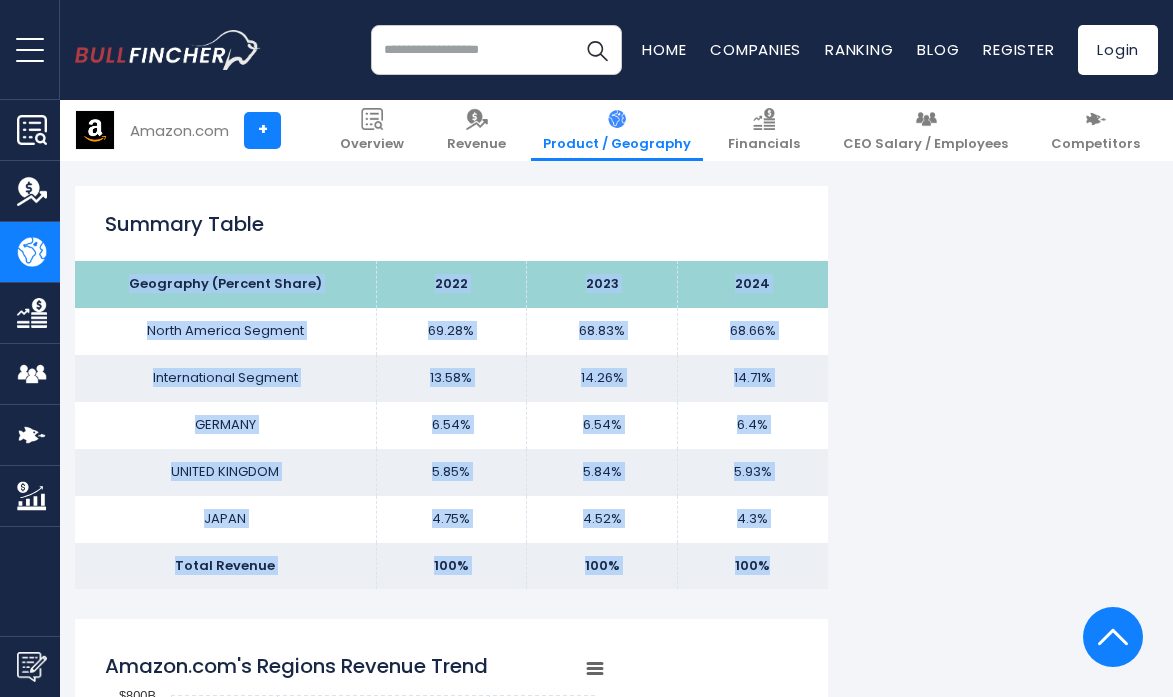 drag, startPoint x: 126, startPoint y: 277, endPoint x: 764, endPoint y: 572, distance: 702.9004 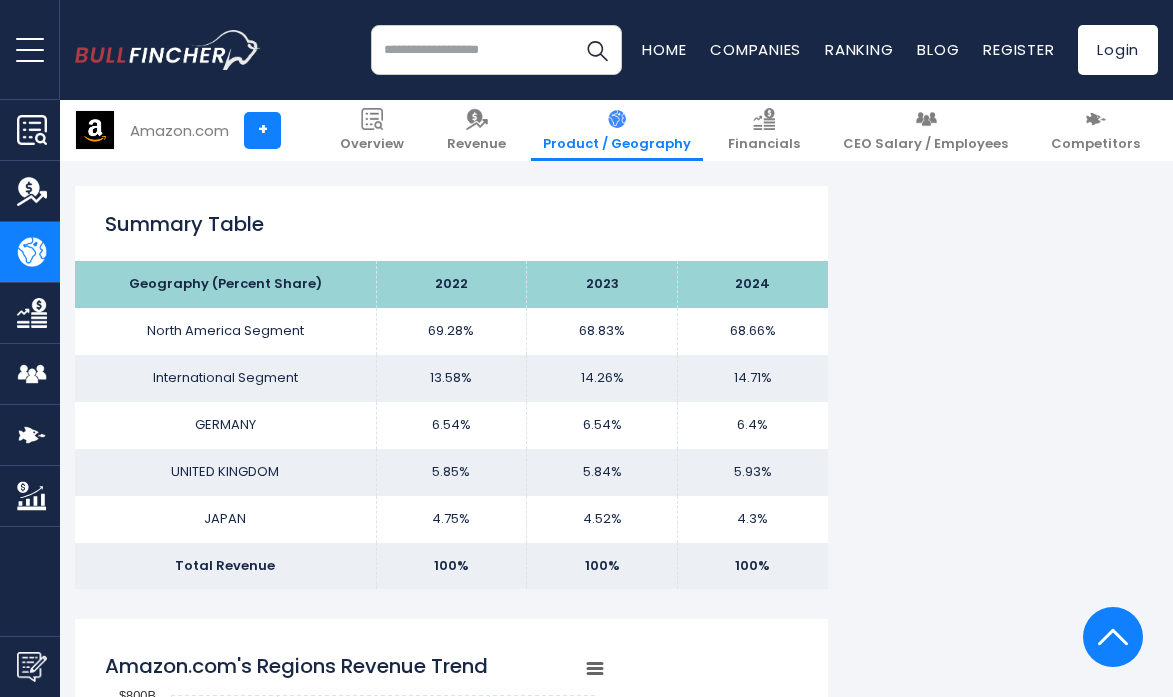 click on "100%" at bounding box center (752, 566) 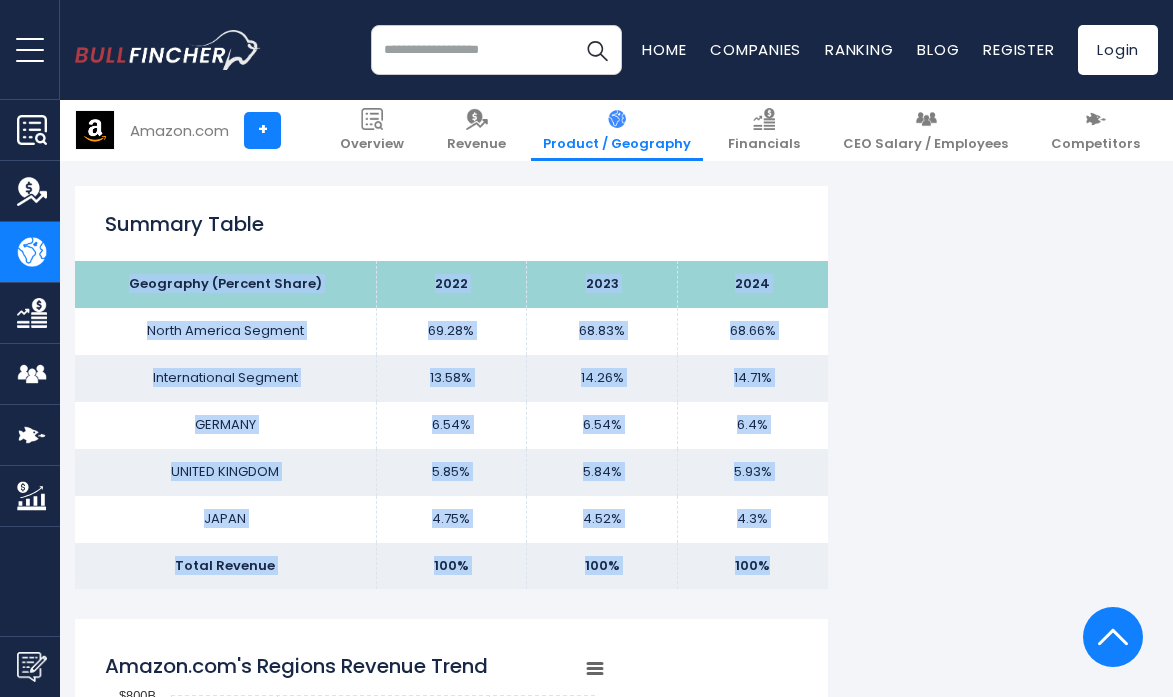drag, startPoint x: 791, startPoint y: 573, endPoint x: 132, endPoint y: 275, distance: 723.24615 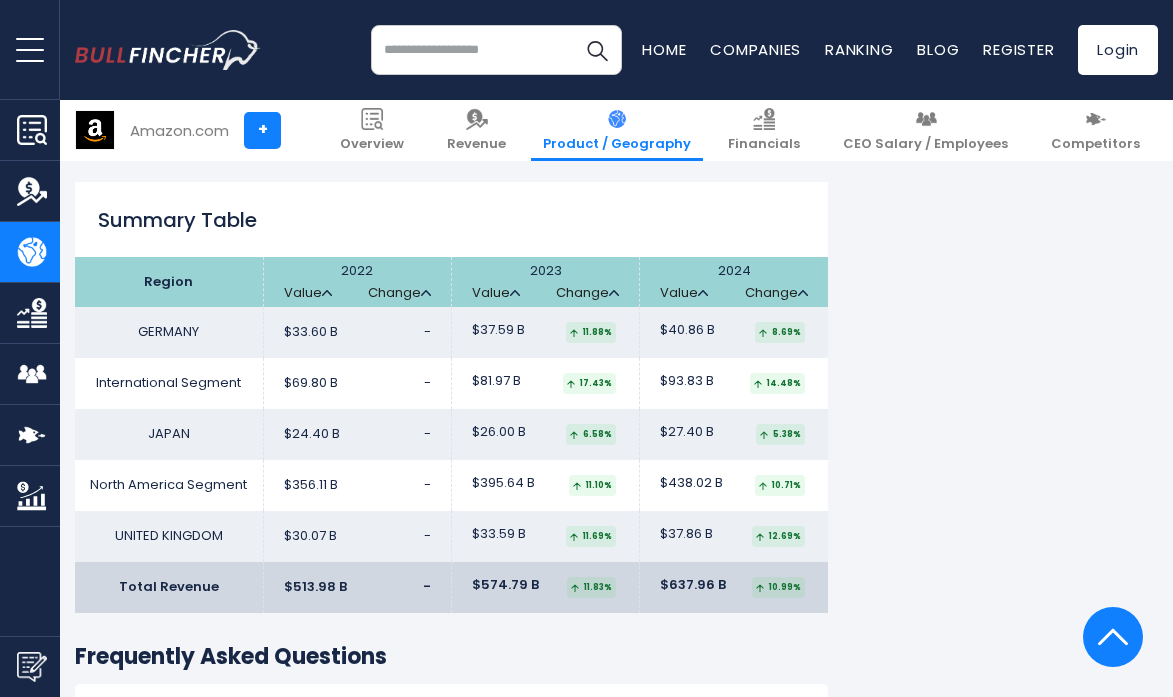 scroll, scrollTop: 3176, scrollLeft: 0, axis: vertical 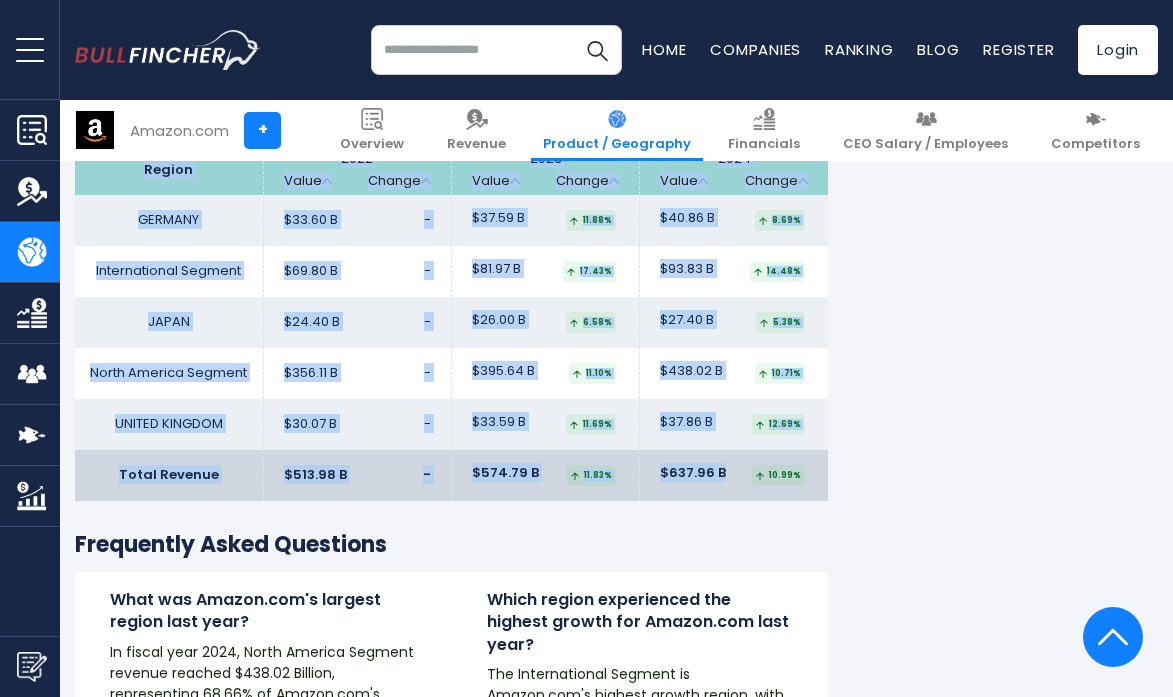 copy on "Region
2022
Value
Change
2023
Value
Change
2024
Value
Change
GERMANY
$33.60 B
-
$37.59 B
..." 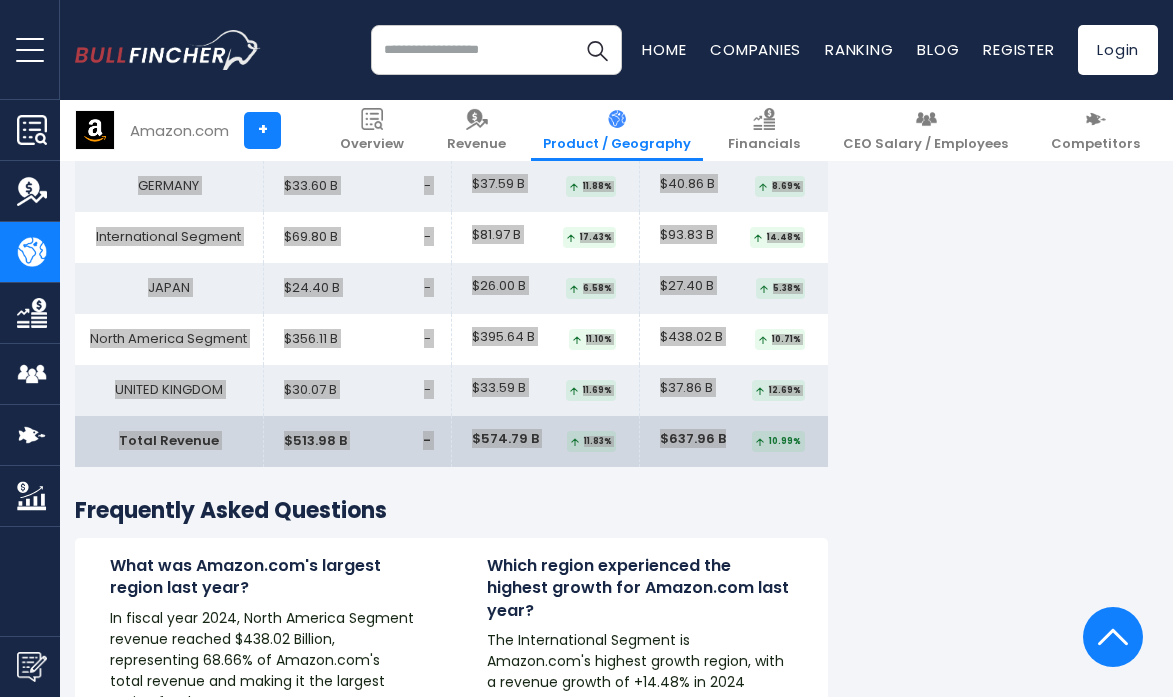 scroll, scrollTop: 3333, scrollLeft: 0, axis: vertical 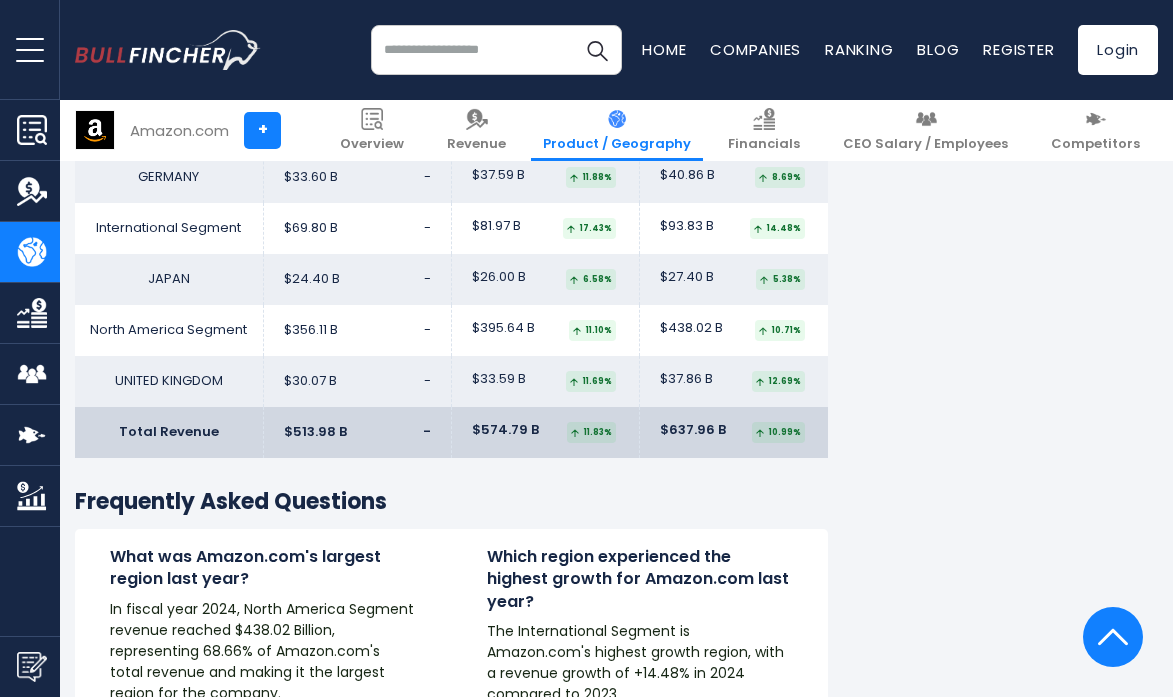 click on "Amazon.com's Revenue by Region
In fiscal year 2024,
Amazon.com's
revenue by geographical region are as follows:
GERMANY:
$40.86 B
International Segment:
$93.83 B
JAPAN: North America Segment: UNITED KINGDOM: Check out  6.54 %" at bounding box center (451, -744) 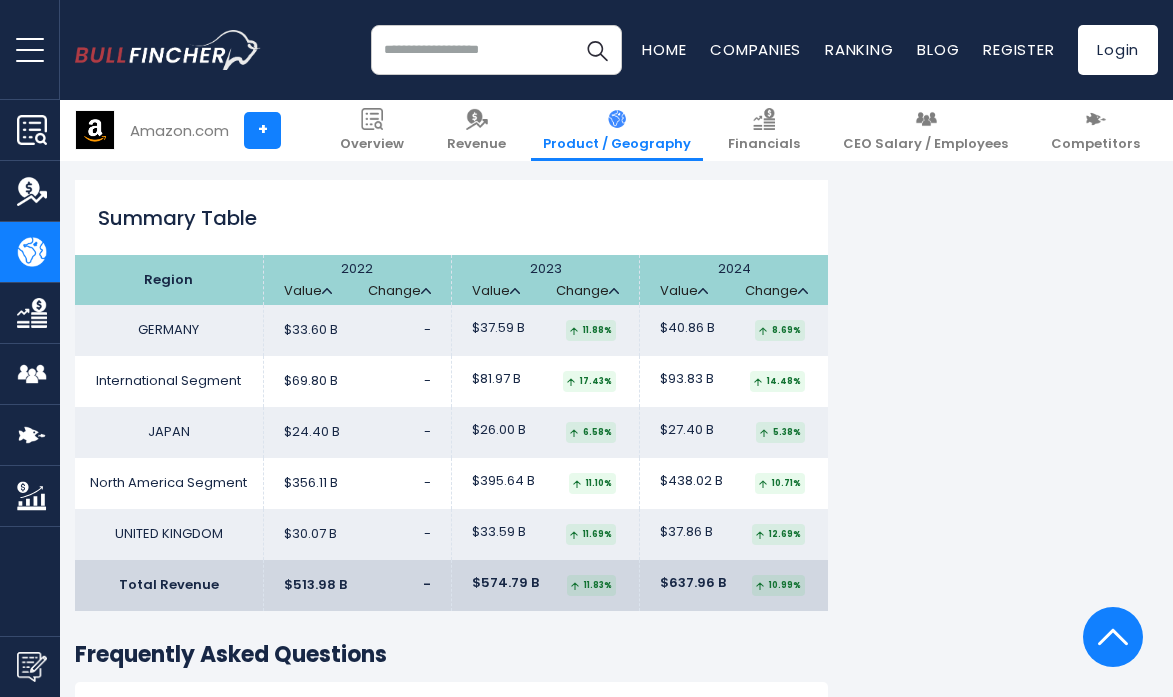 scroll, scrollTop: 3181, scrollLeft: 0, axis: vertical 